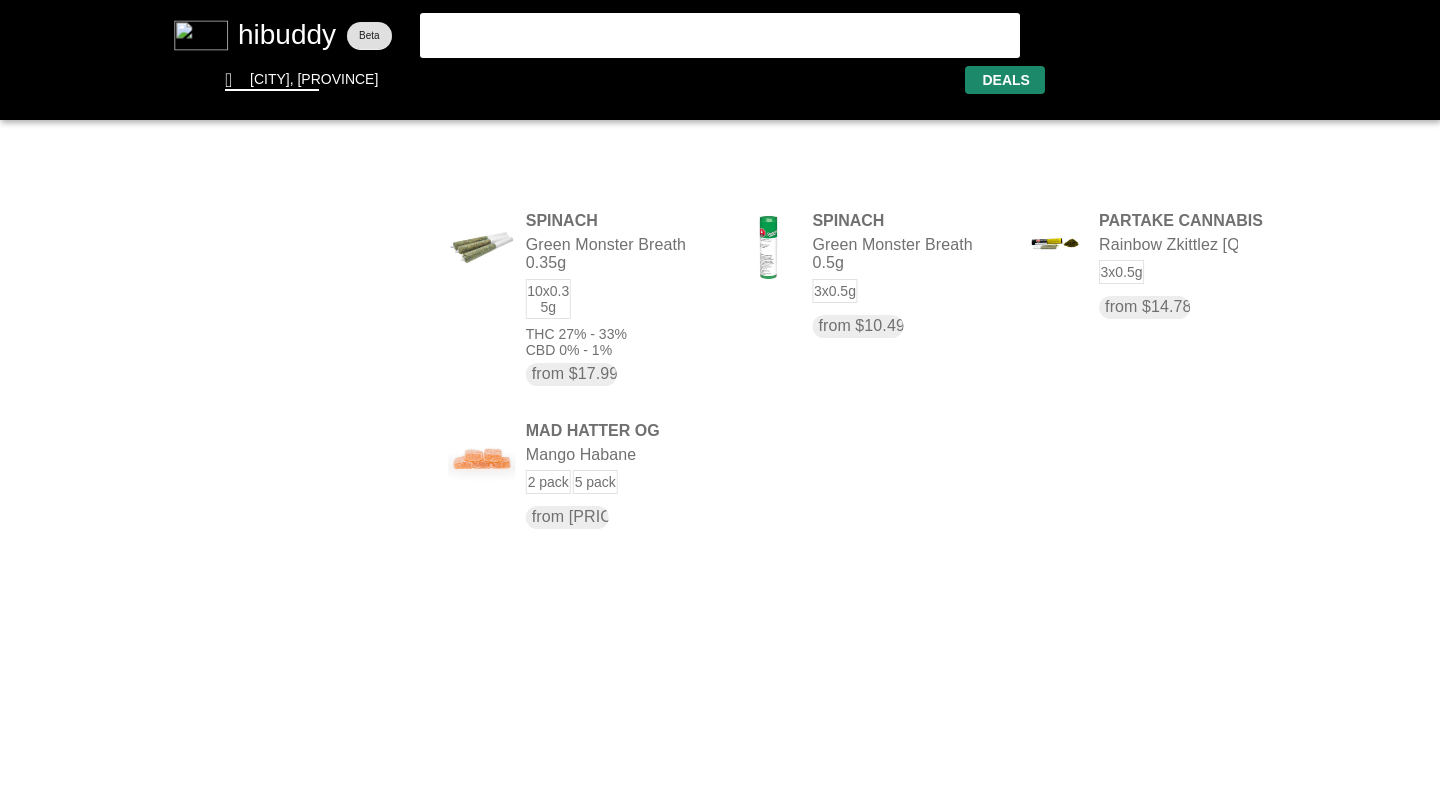 scroll, scrollTop: 0, scrollLeft: 0, axis: both 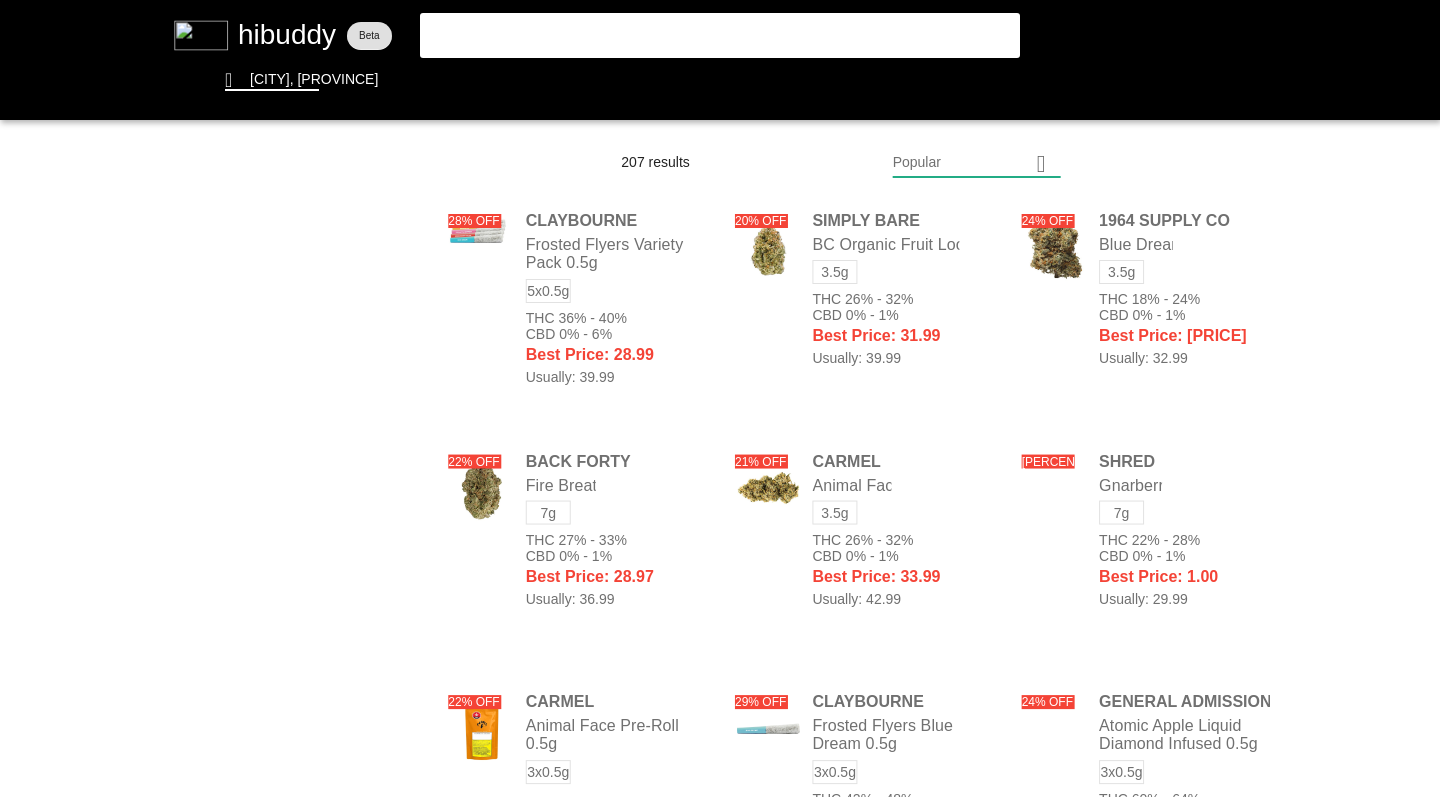 click at bounding box center [720, 398] 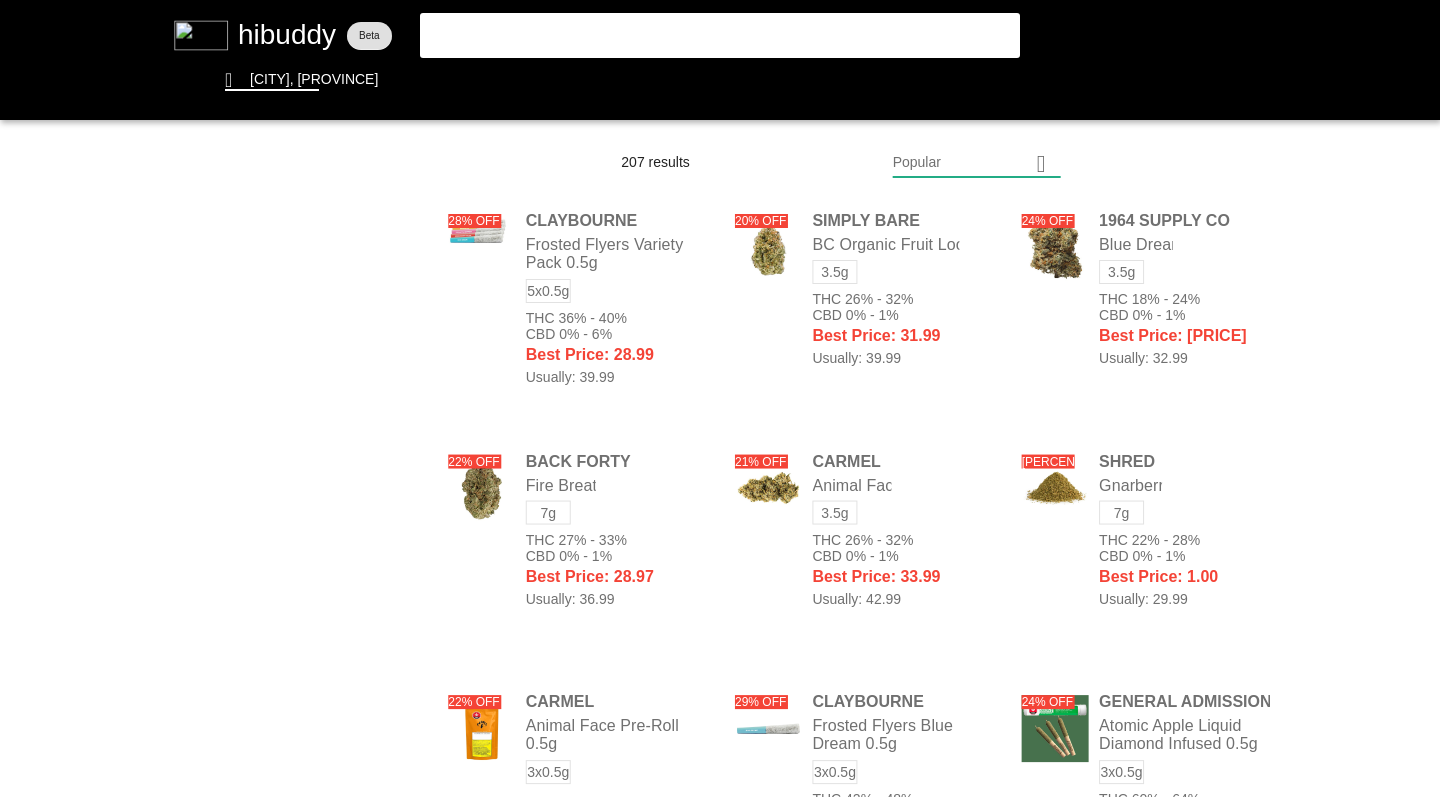 click at bounding box center [720, 398] 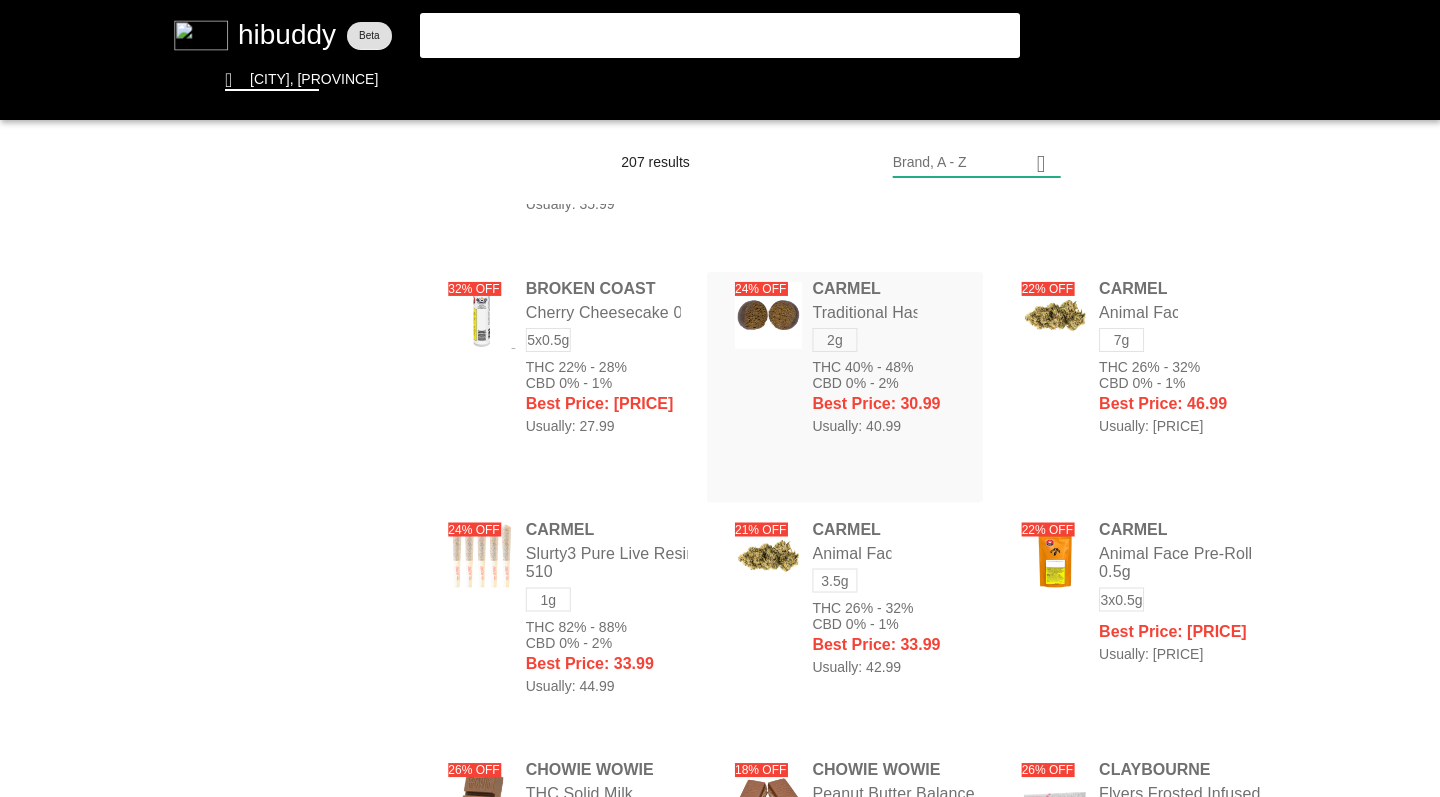 click at bounding box center (720, 398) 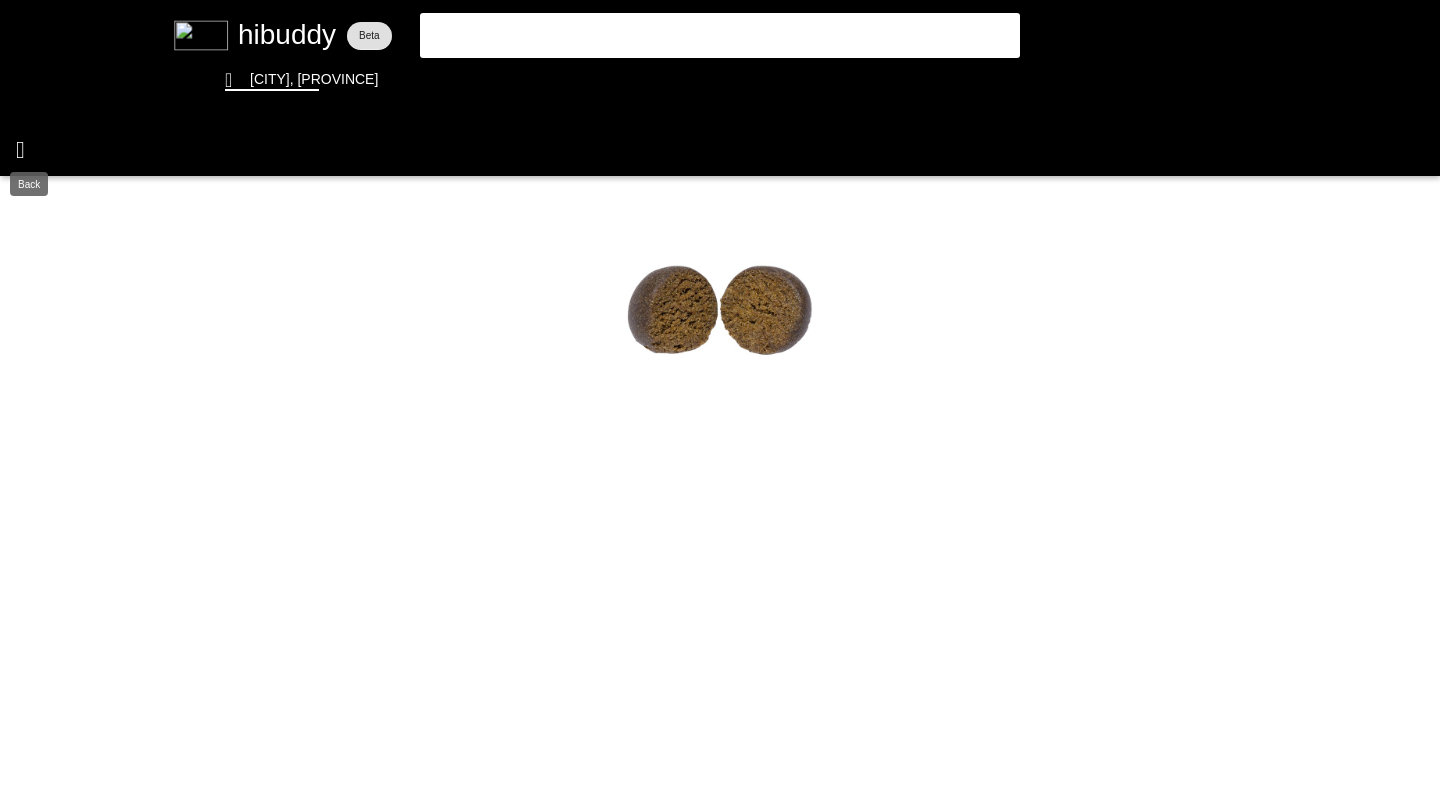 click at bounding box center (720, 398) 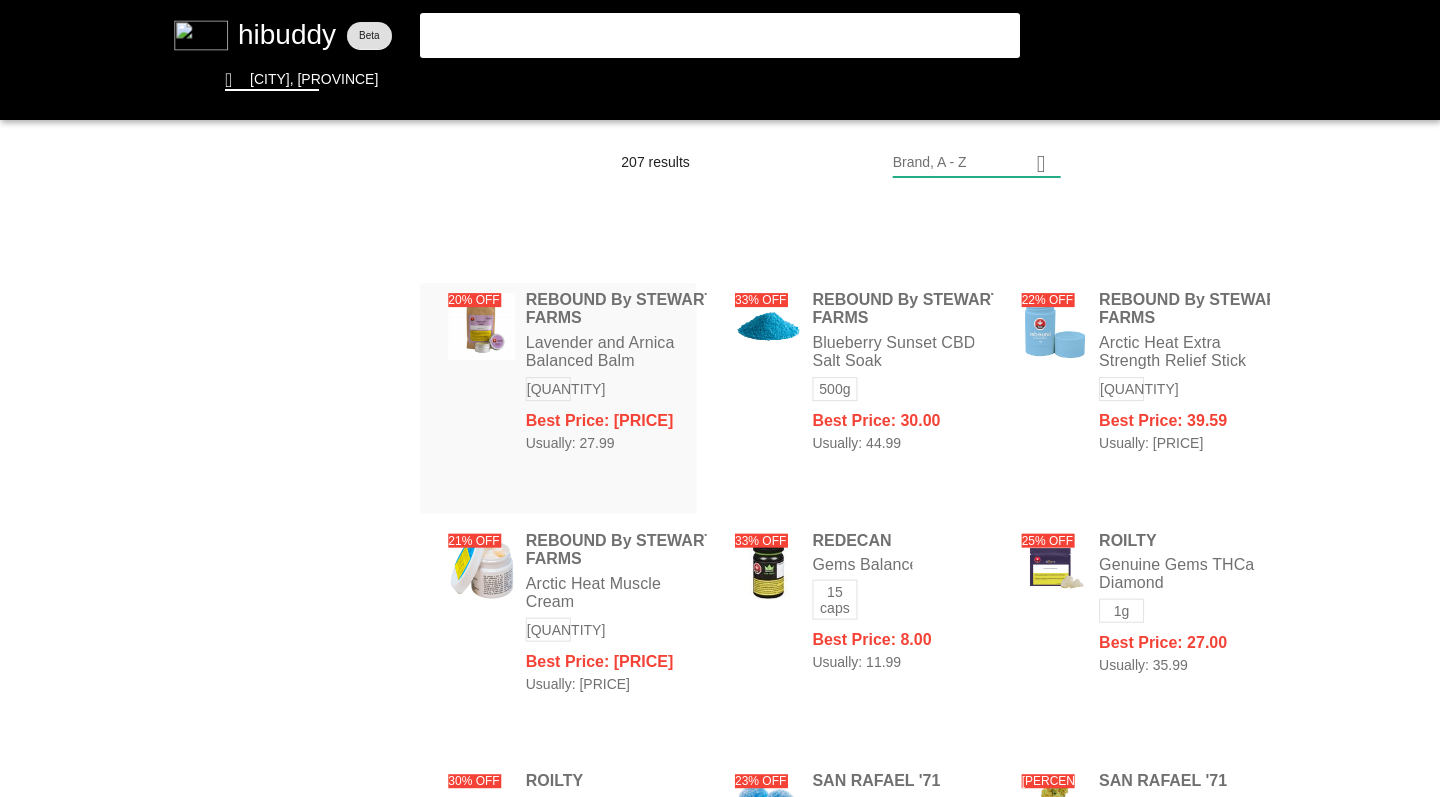 click at bounding box center [720, 398] 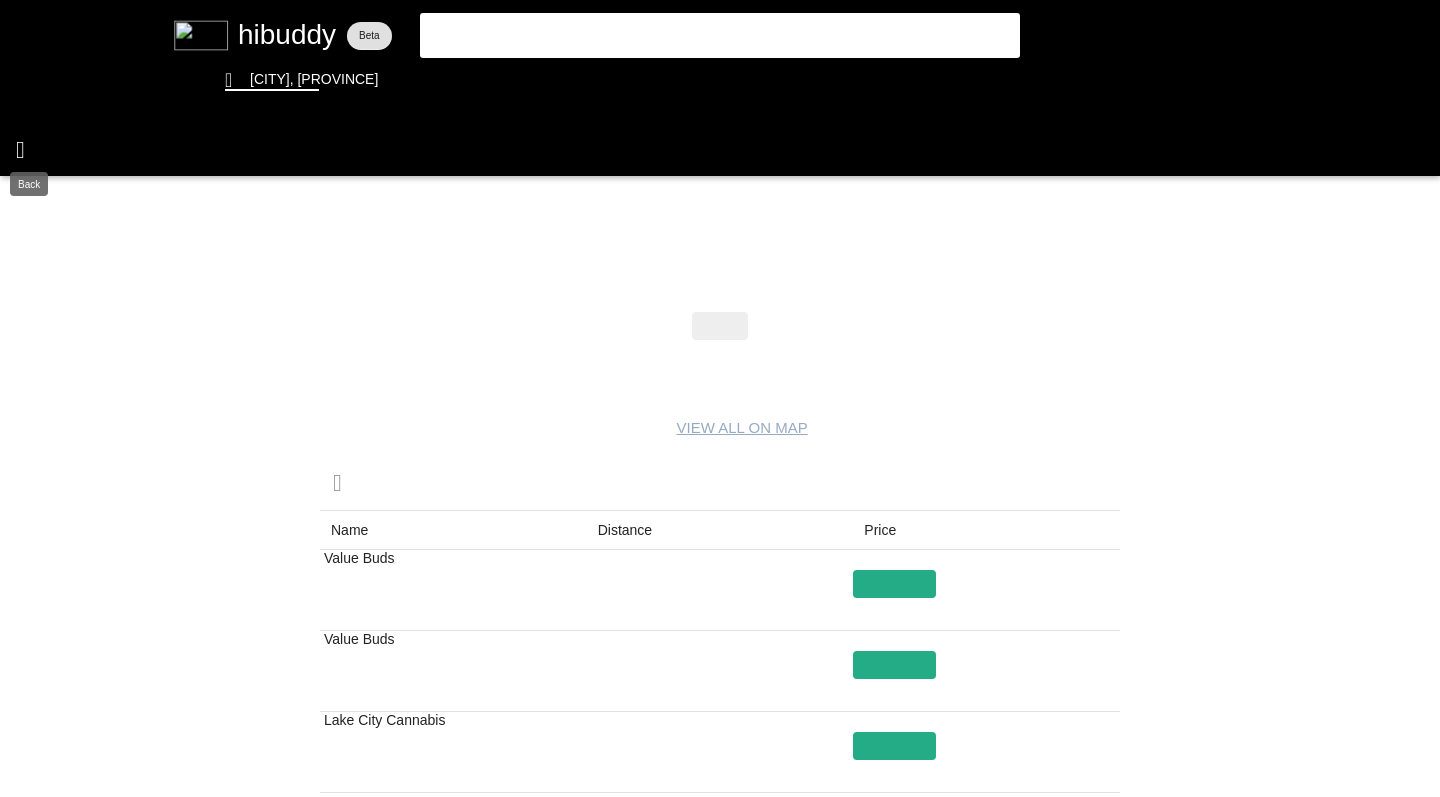click at bounding box center (720, 398) 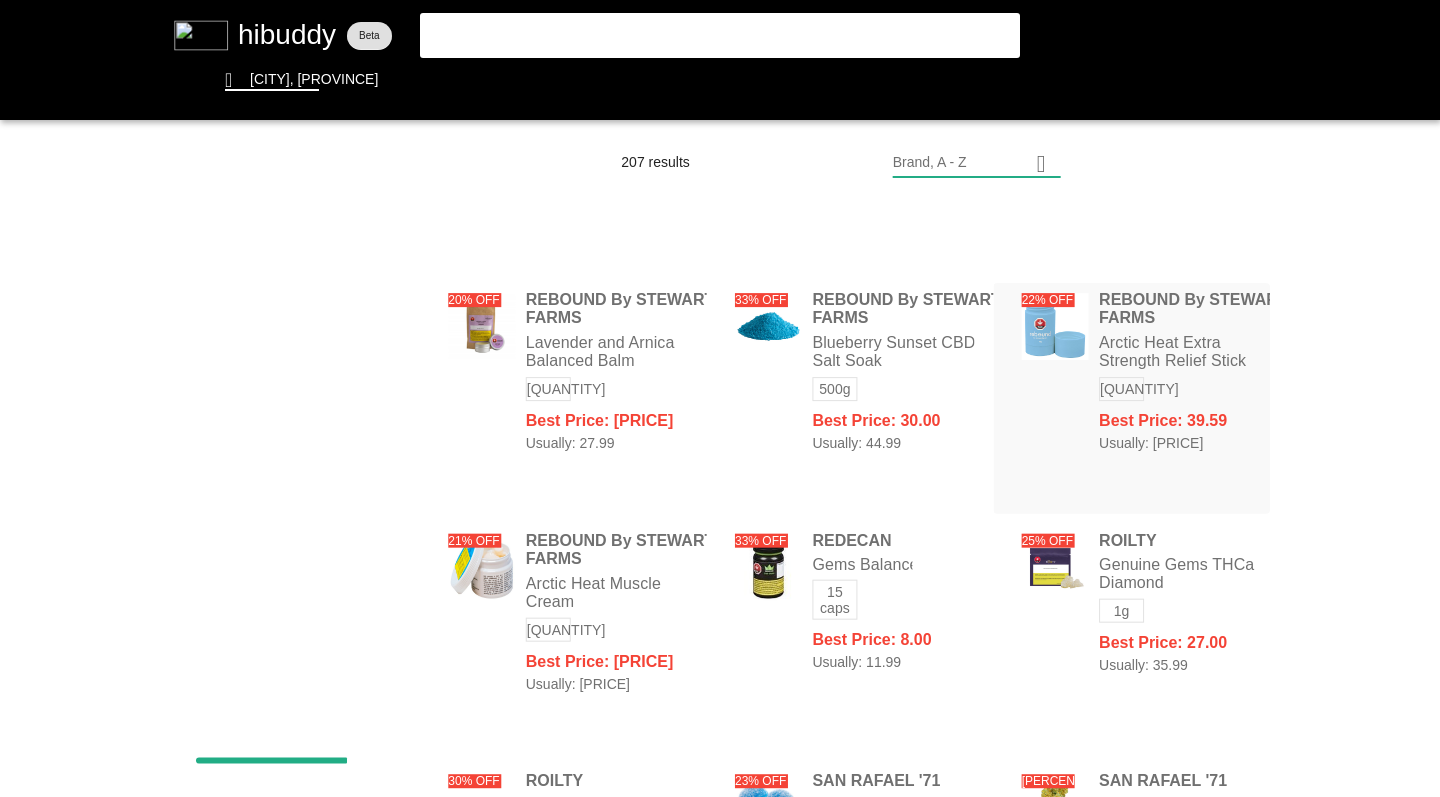 click at bounding box center (720, 398) 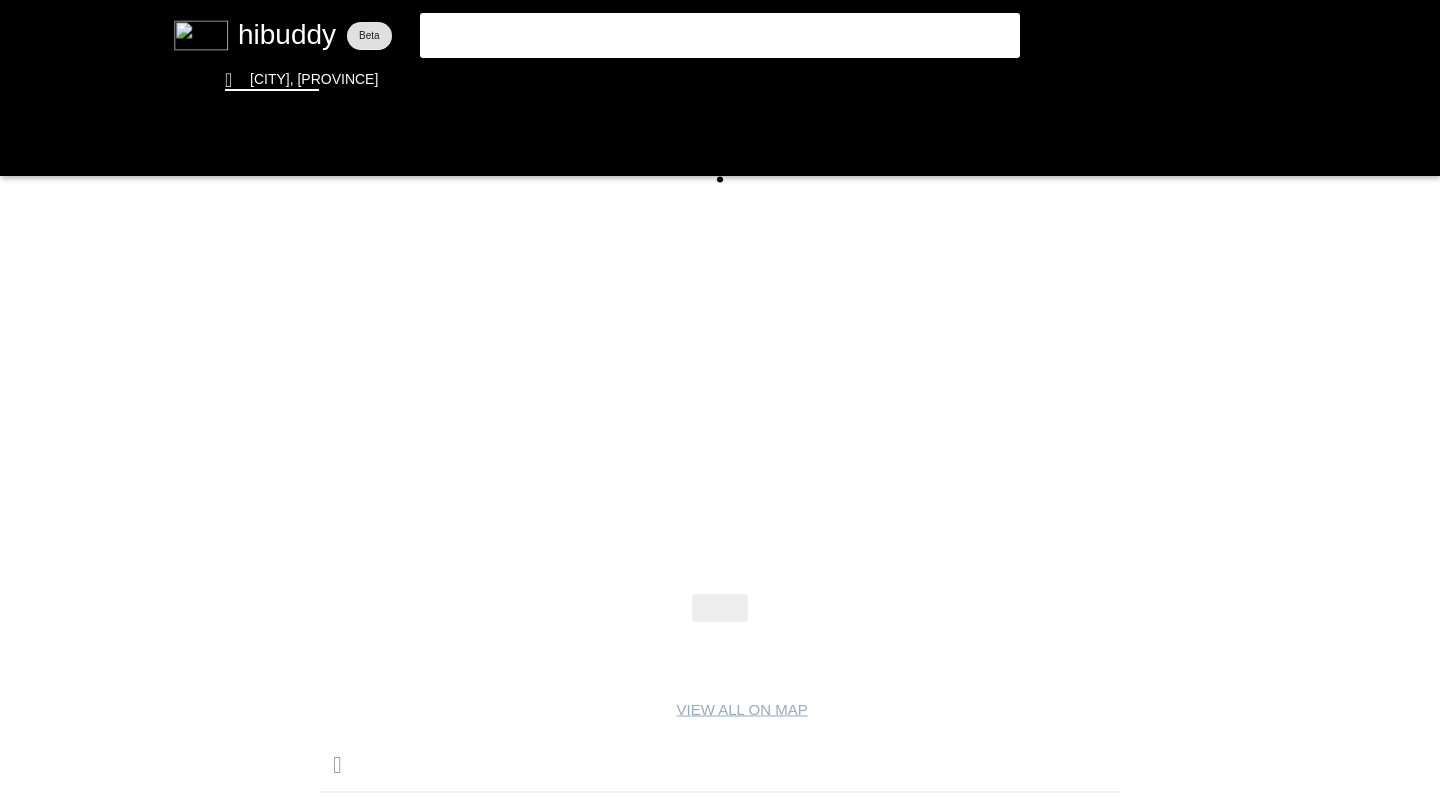 click at bounding box center (720, 398) 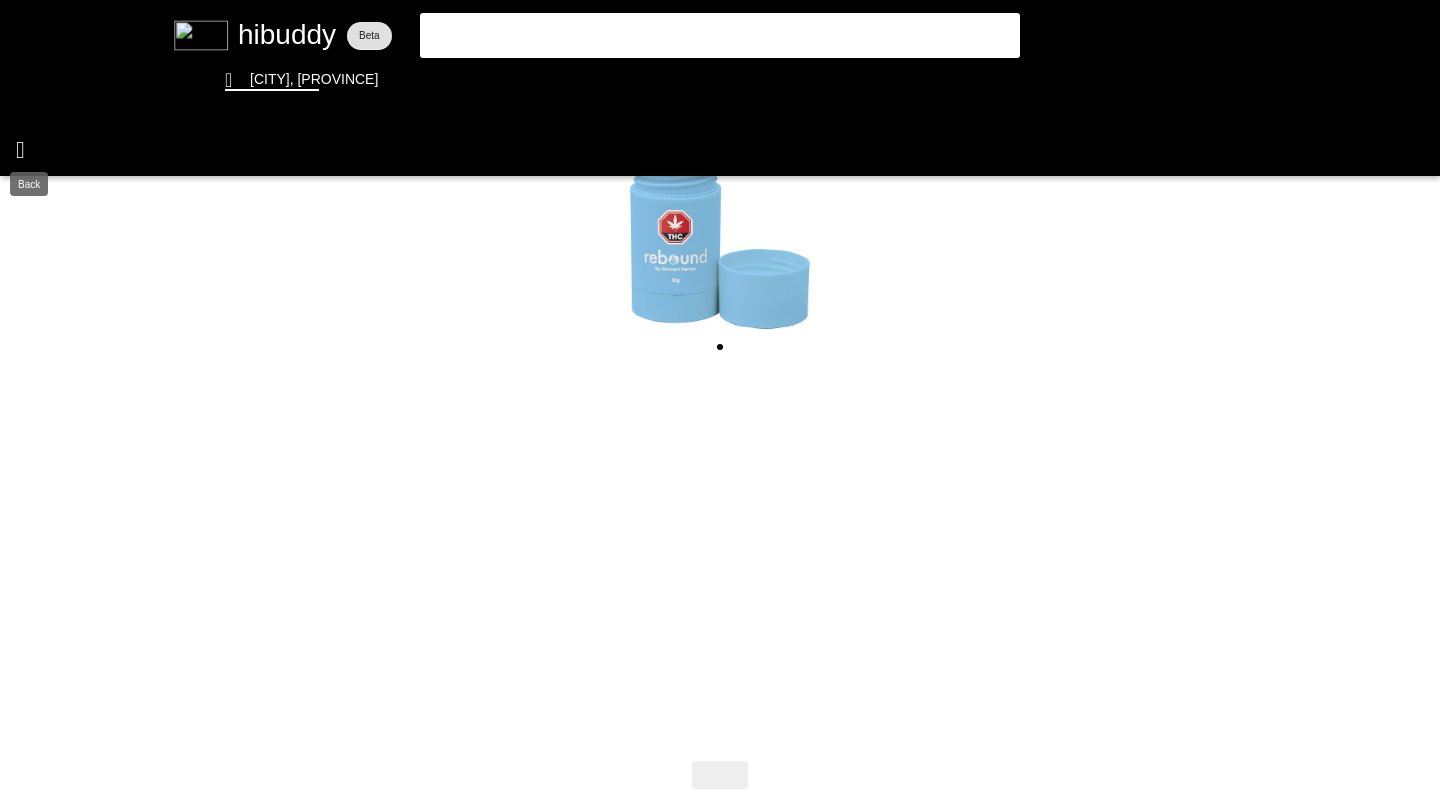 click at bounding box center [720, 398] 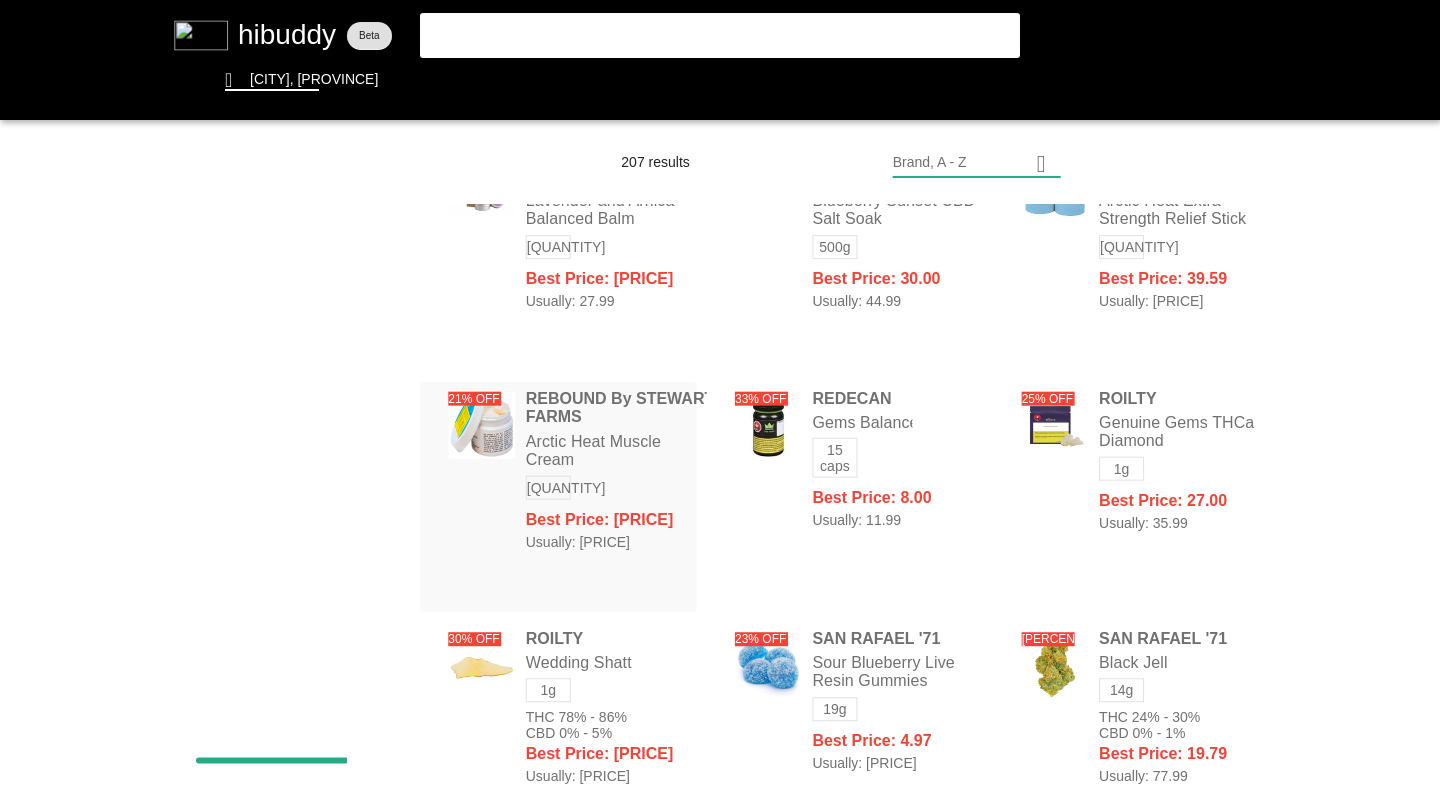 click at bounding box center (720, 398) 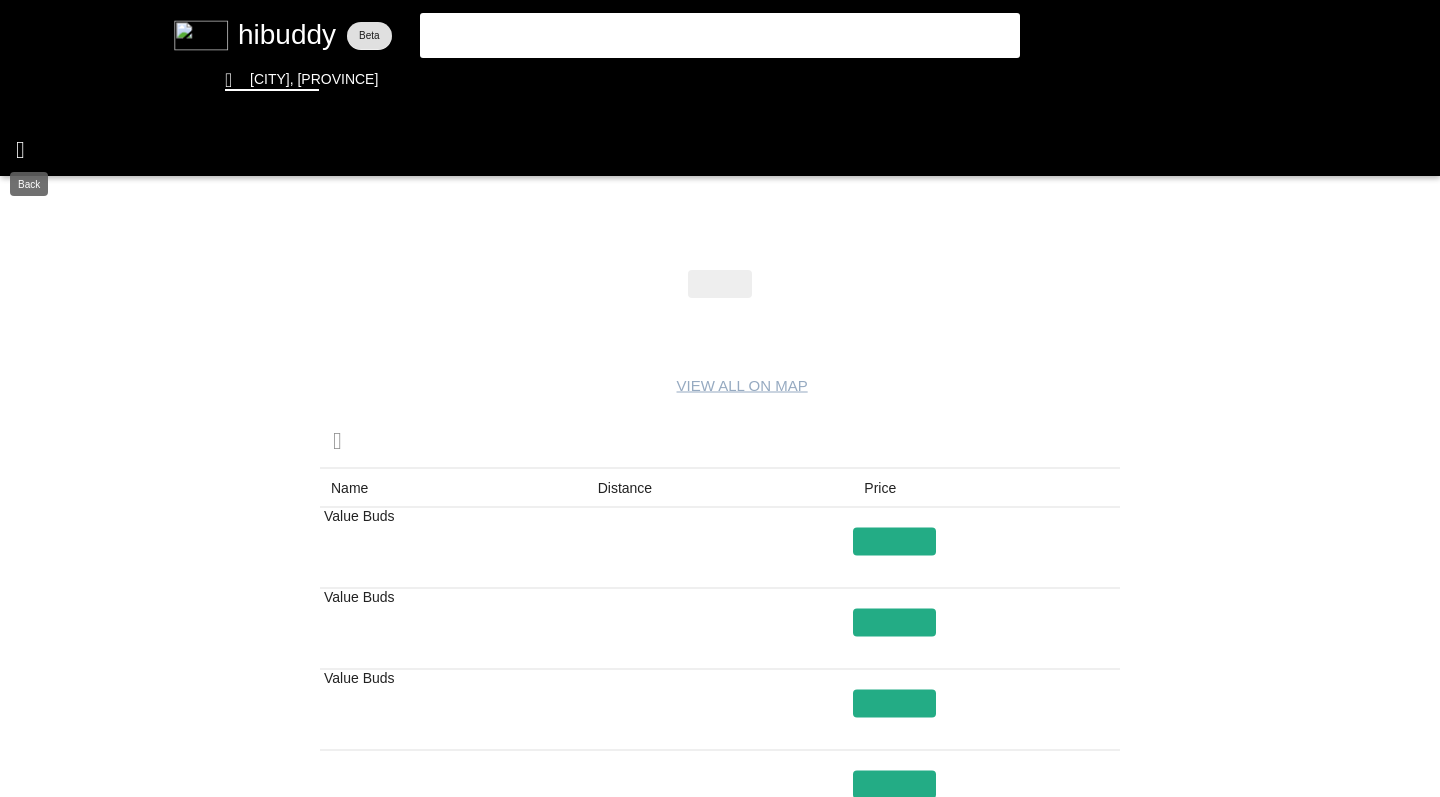 click at bounding box center [720, 398] 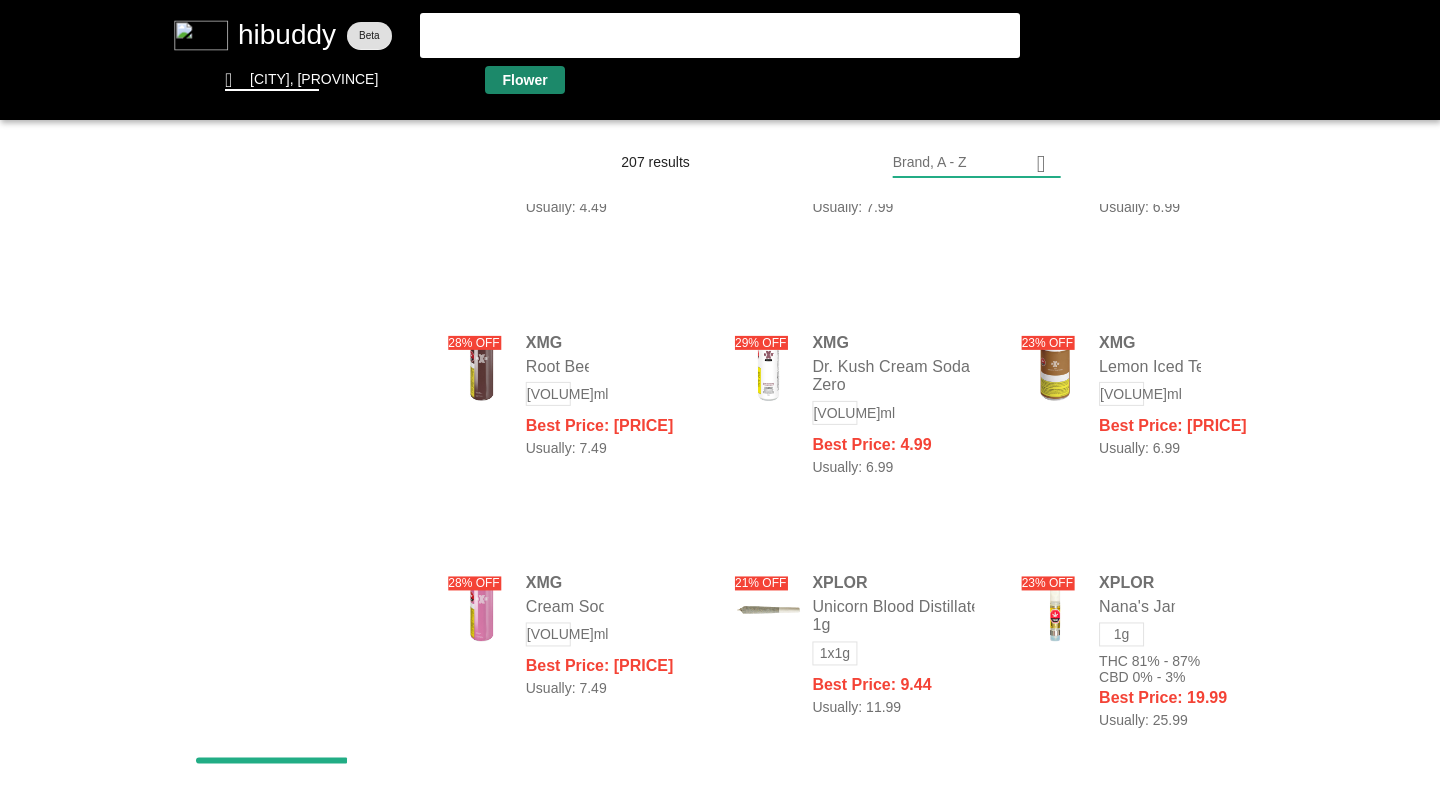 click at bounding box center (720, 398) 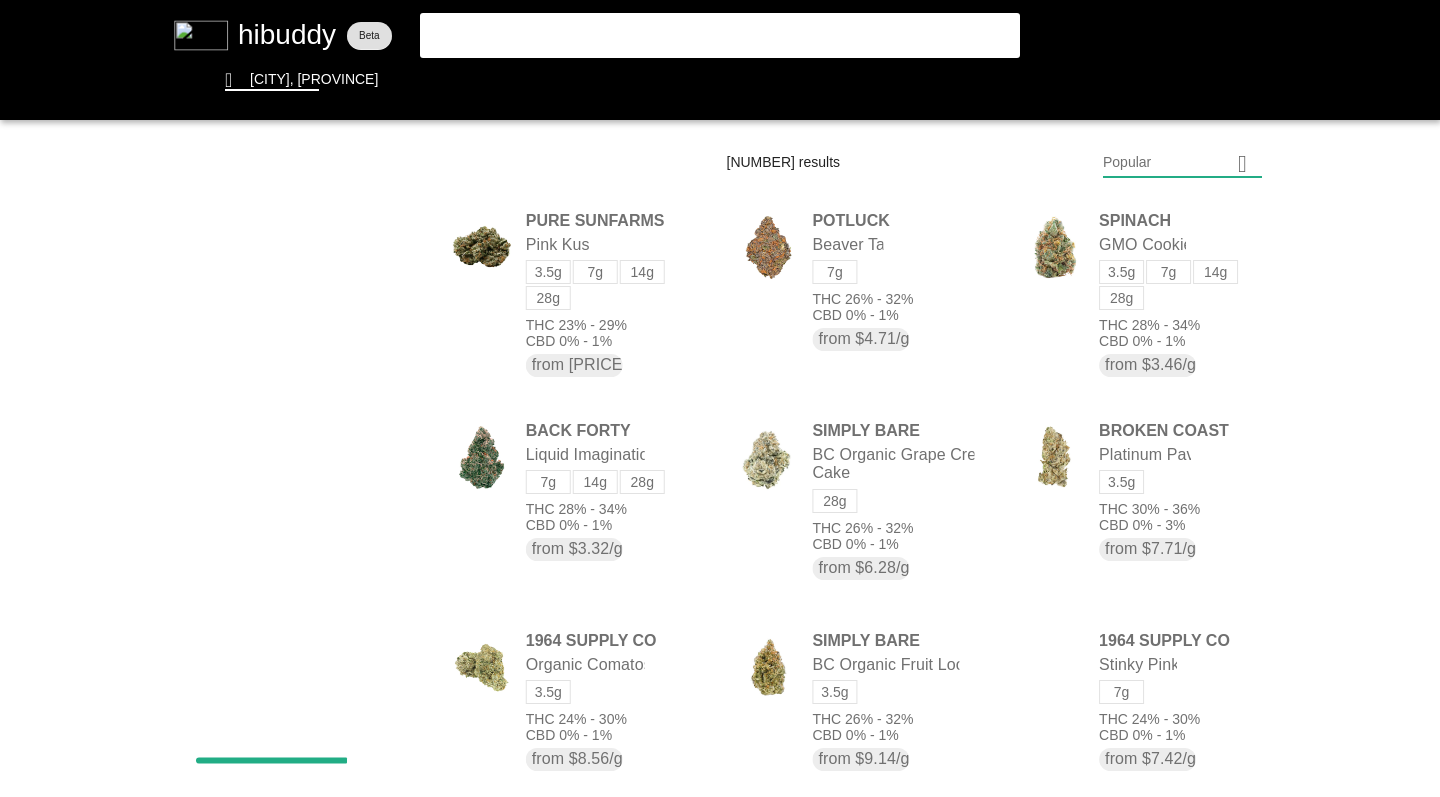click at bounding box center [720, 398] 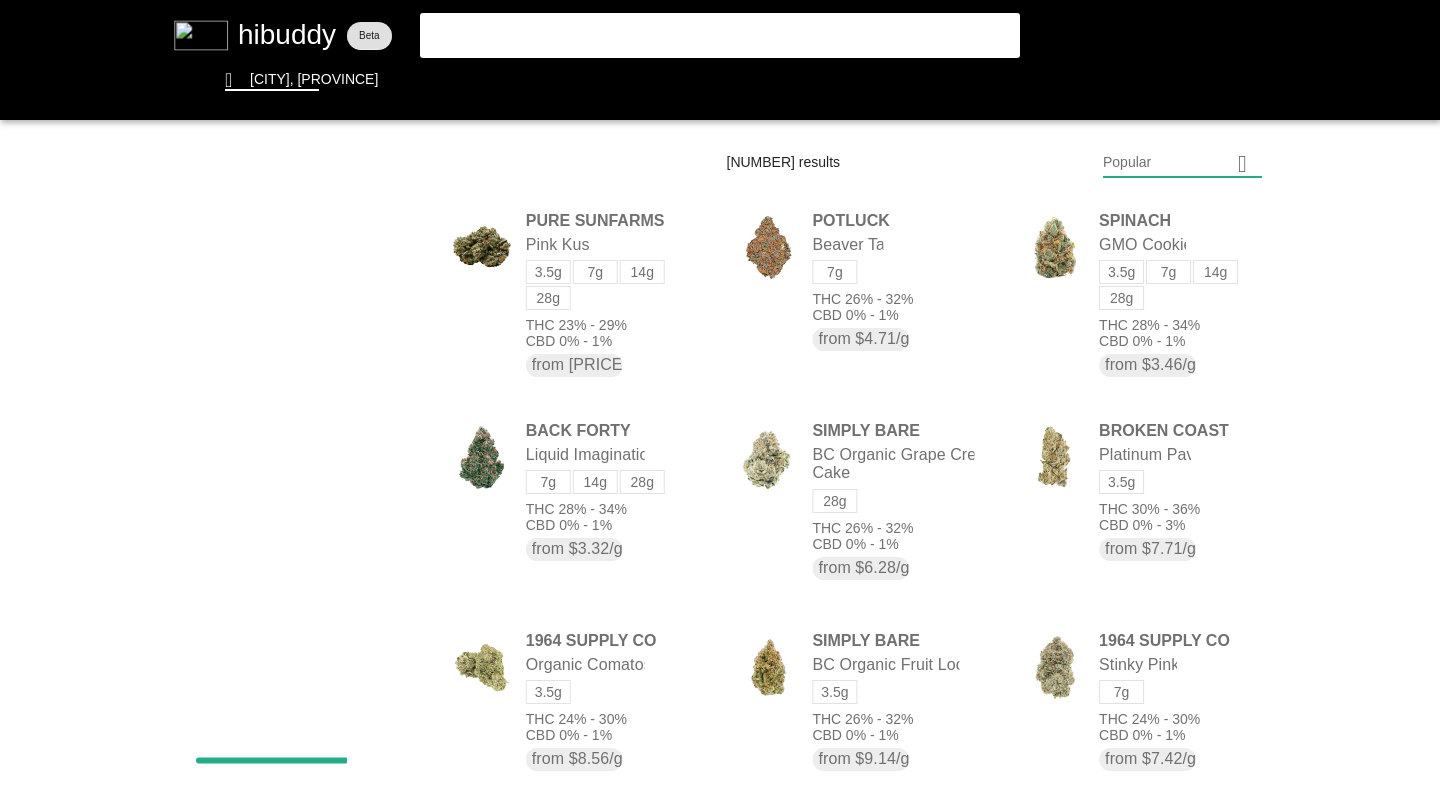 click at bounding box center [720, 398] 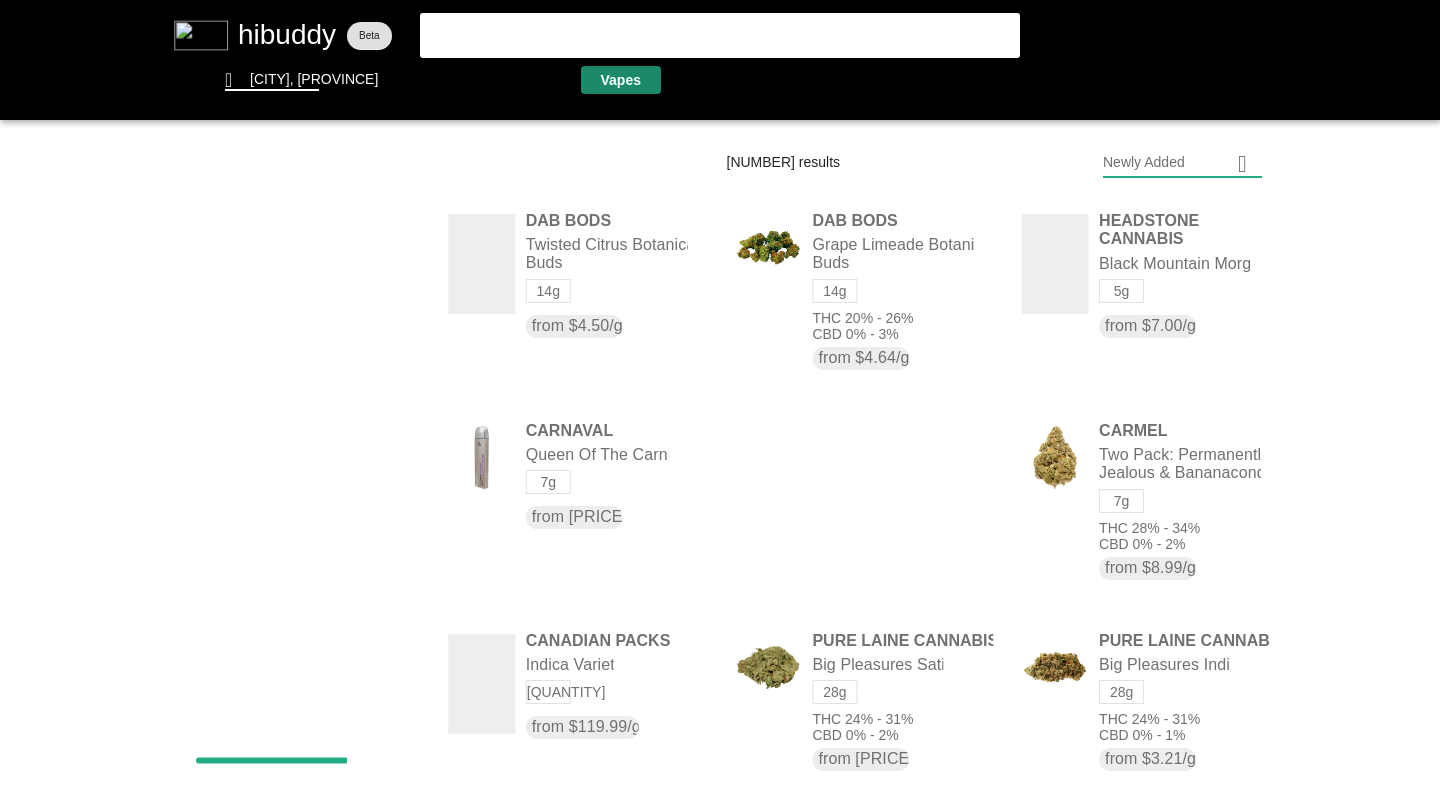 click at bounding box center [720, 398] 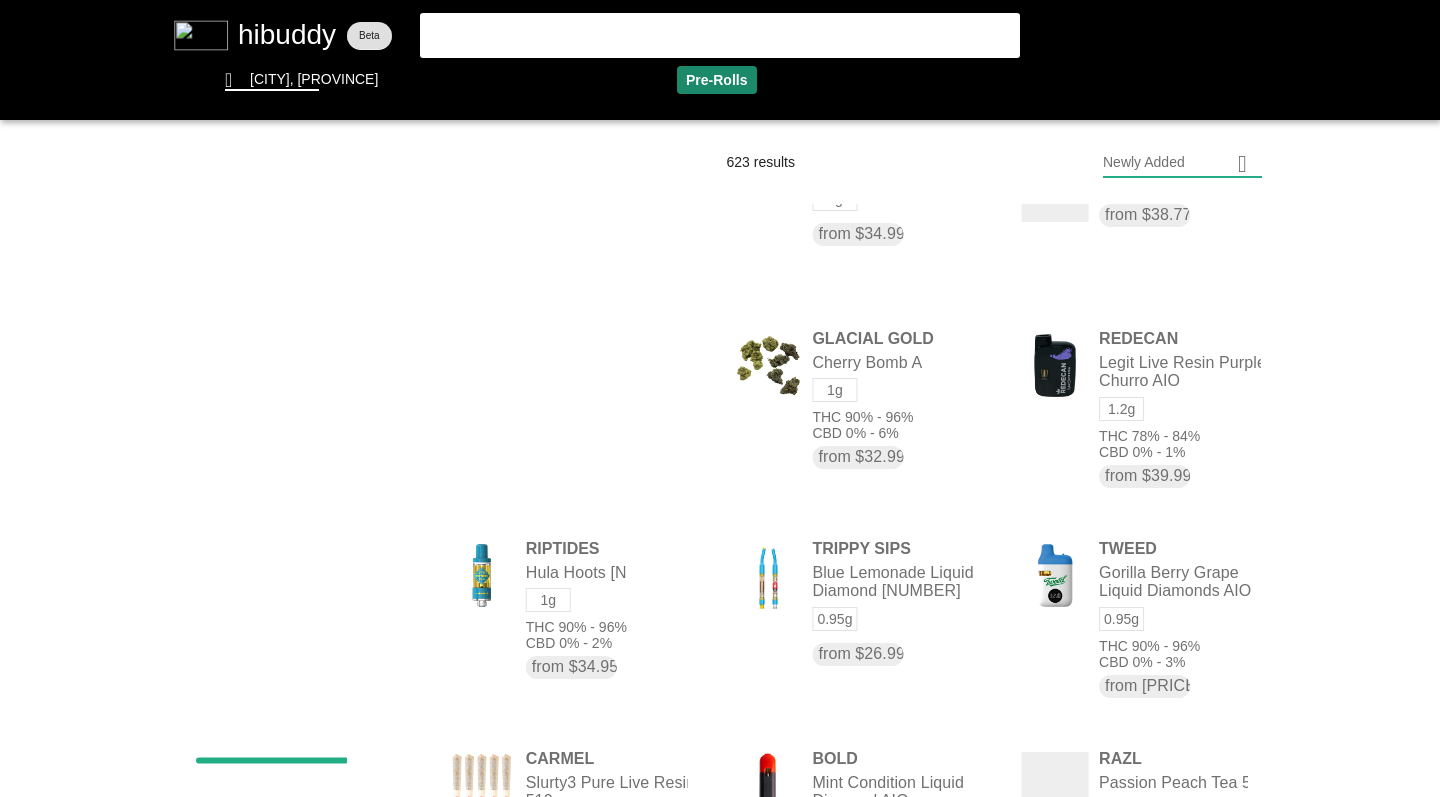 click at bounding box center [720, 398] 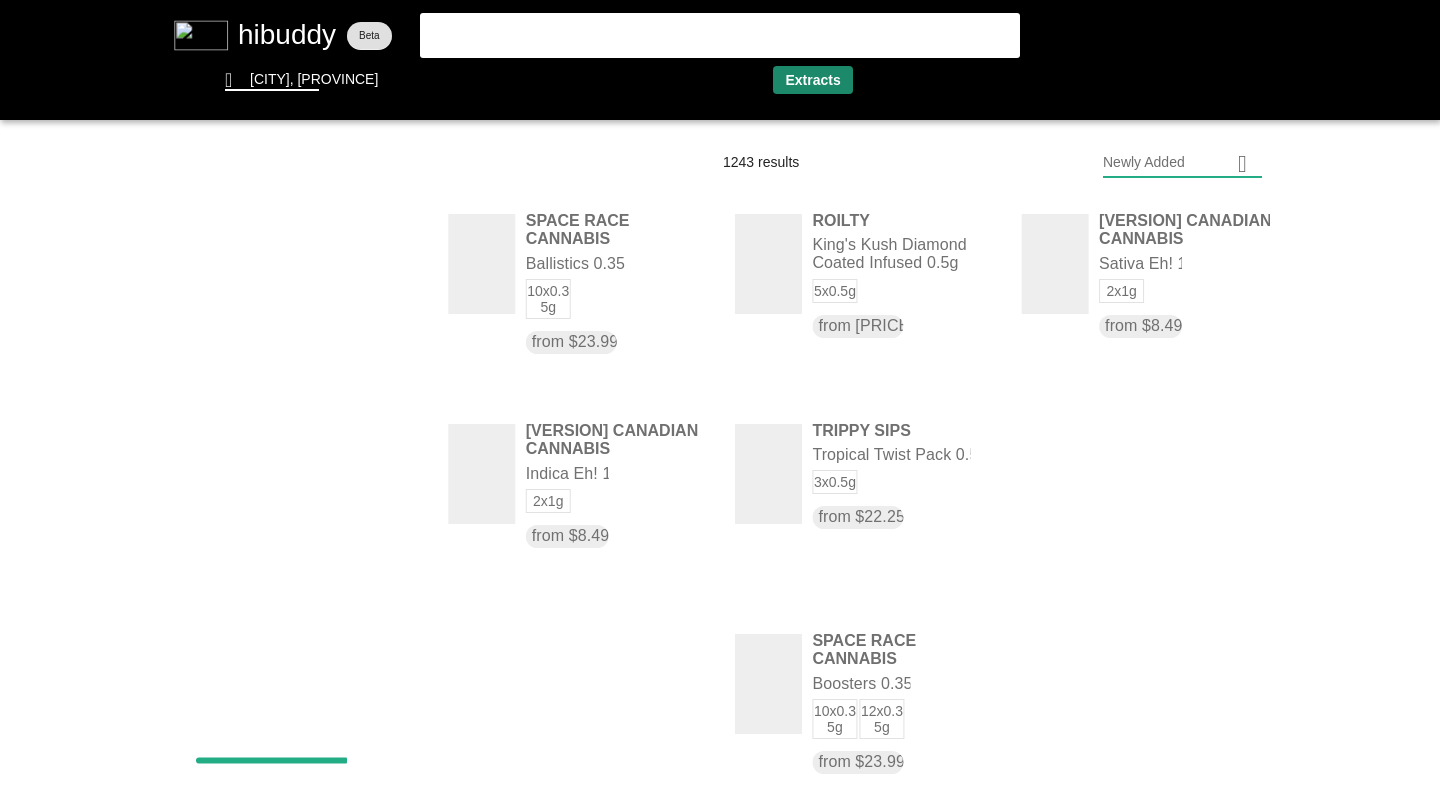 click at bounding box center [720, 398] 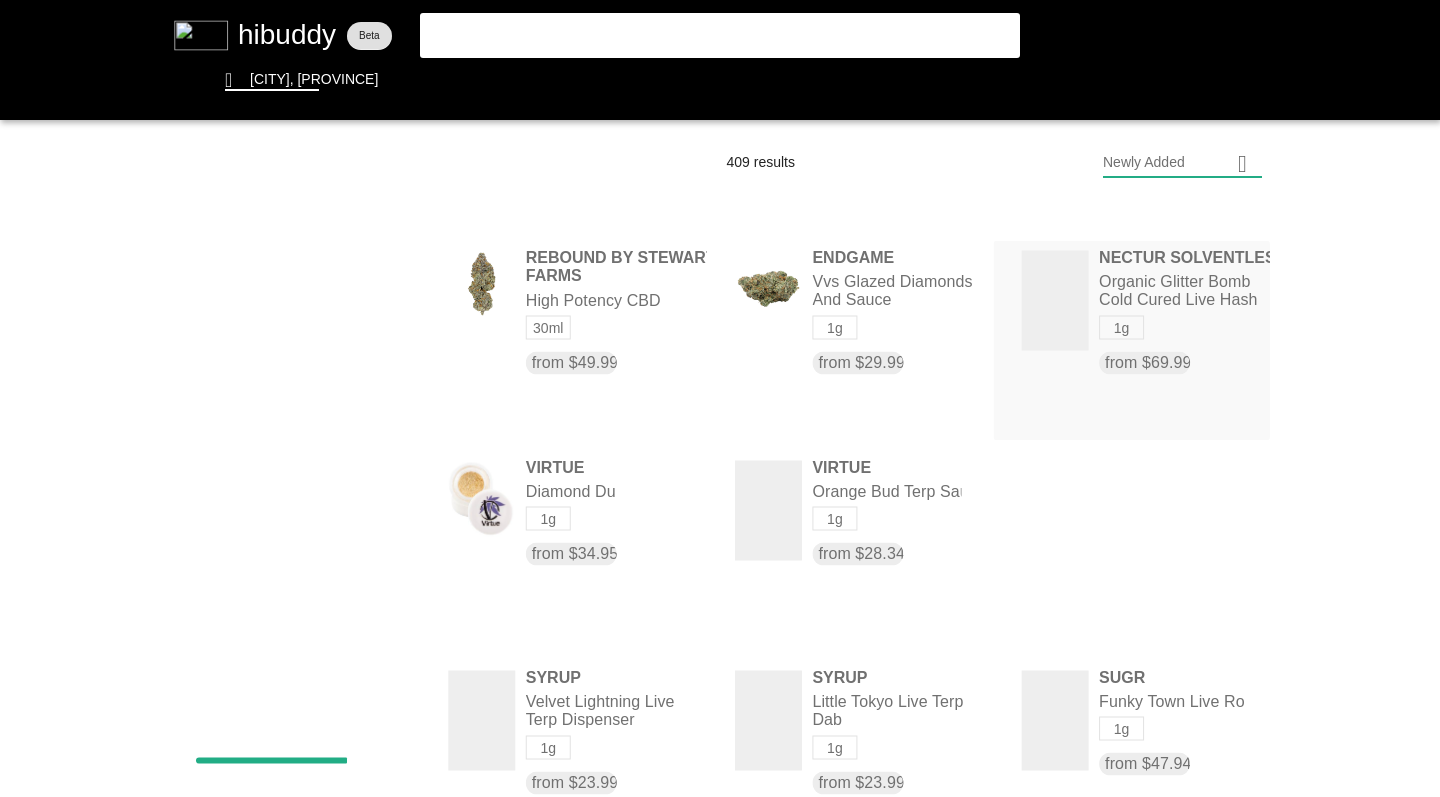 click at bounding box center [720, 398] 